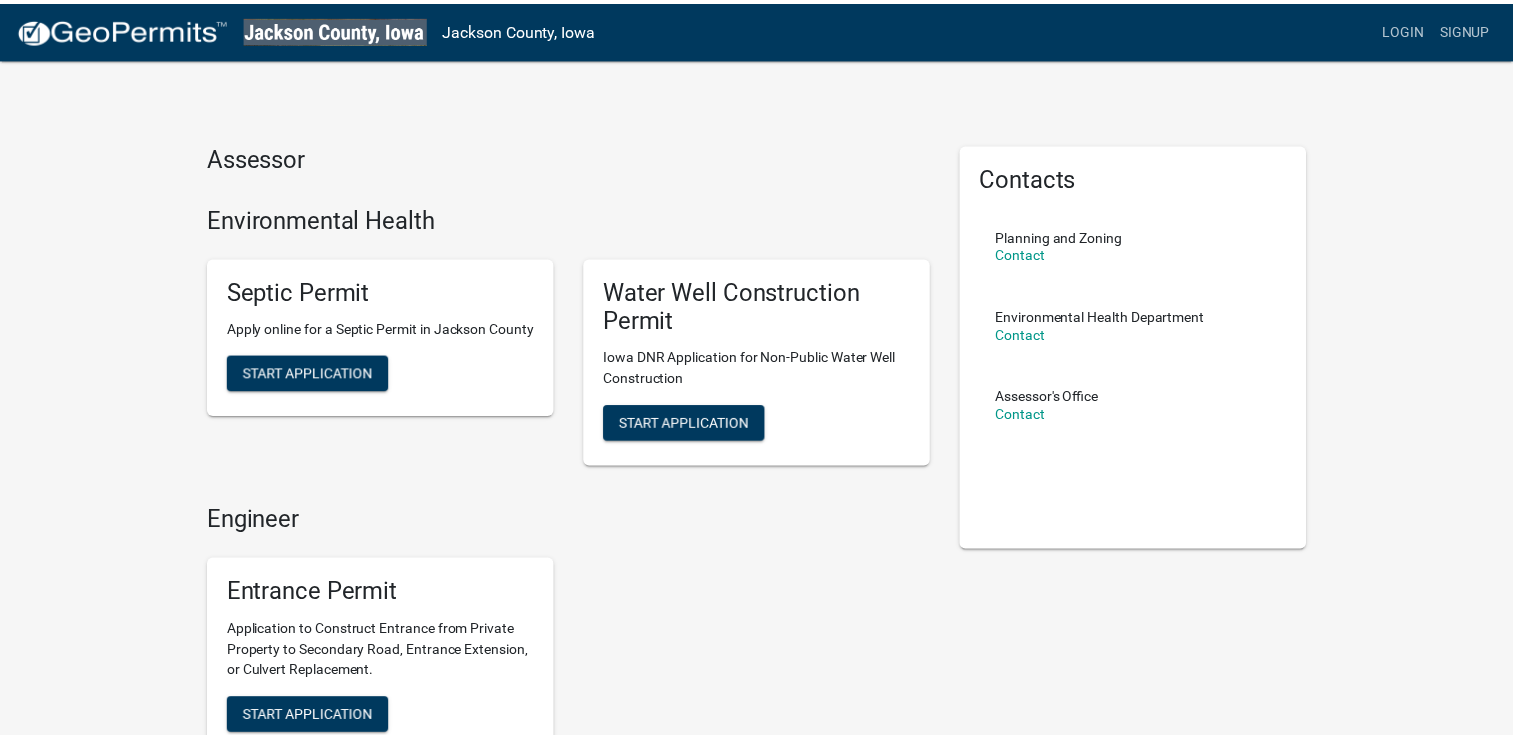 scroll, scrollTop: 0, scrollLeft: 0, axis: both 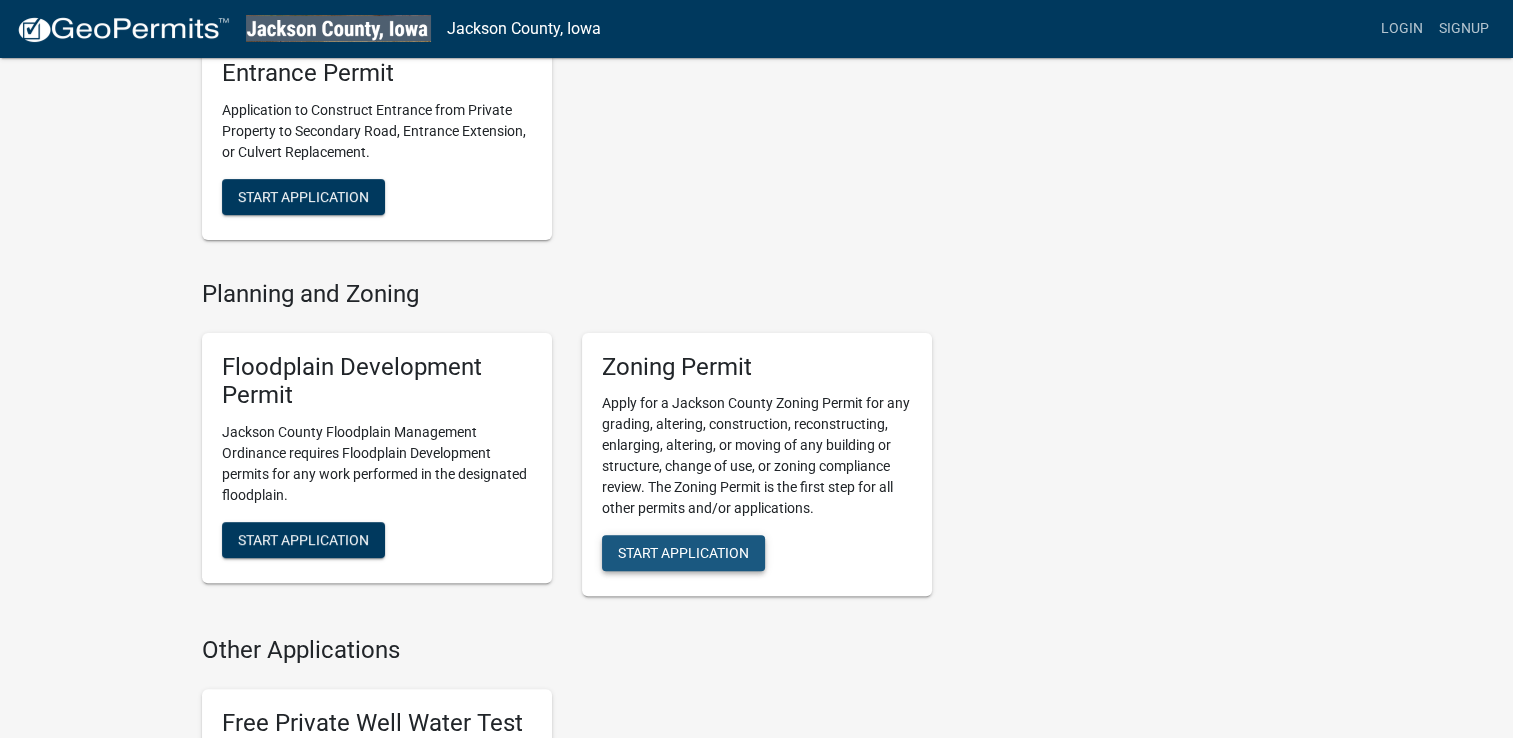 click on "Start Application" at bounding box center (683, 553) 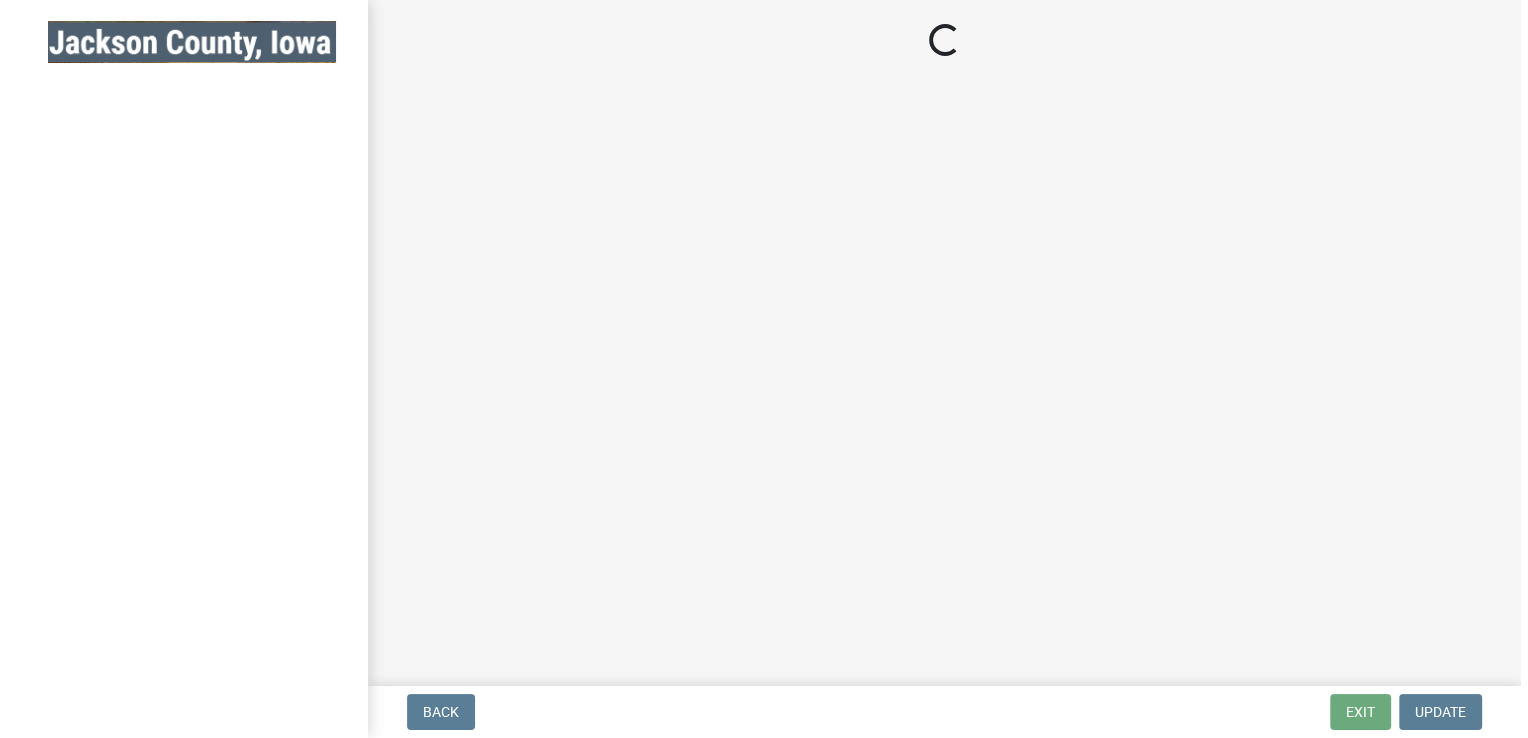 scroll, scrollTop: 0, scrollLeft: 0, axis: both 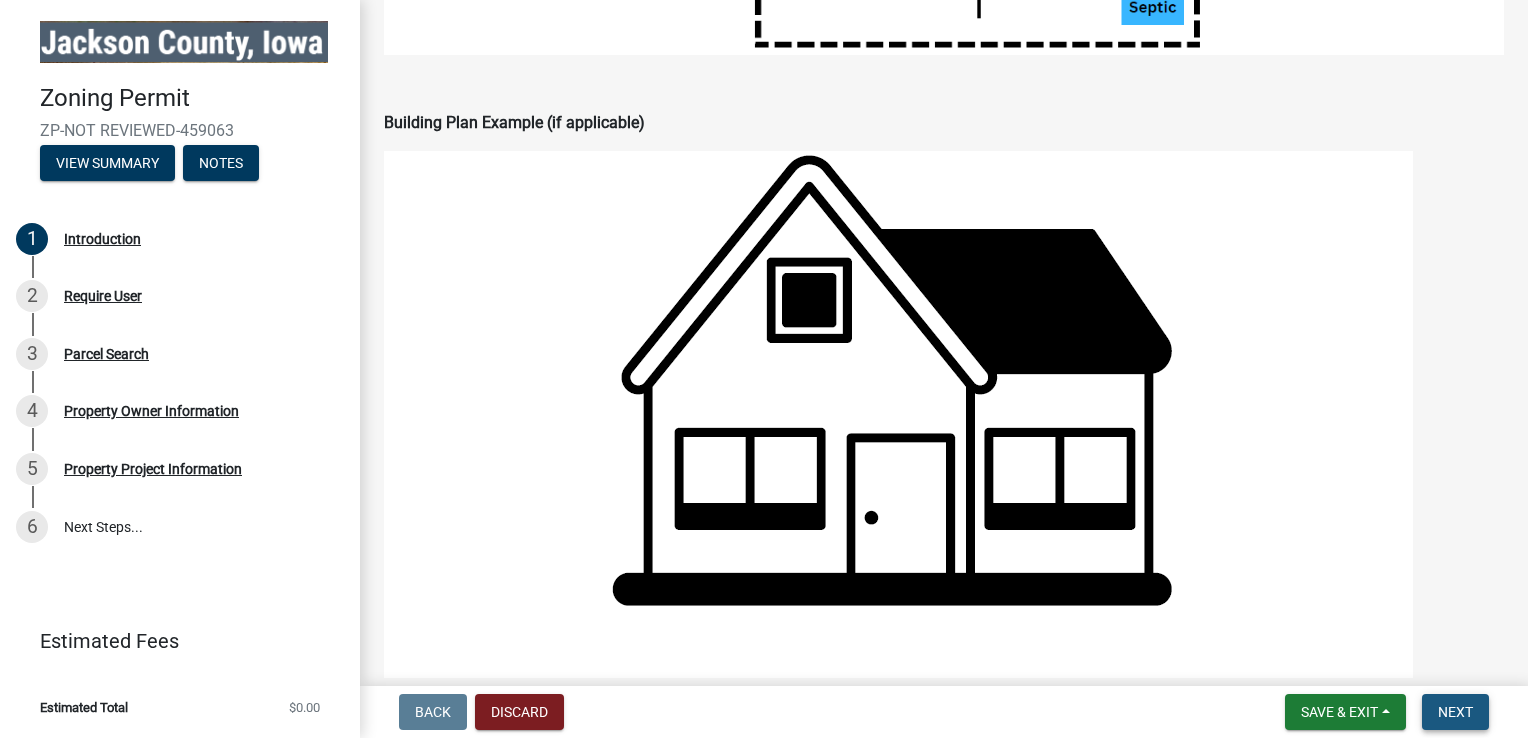 click on "Next" at bounding box center (1455, 712) 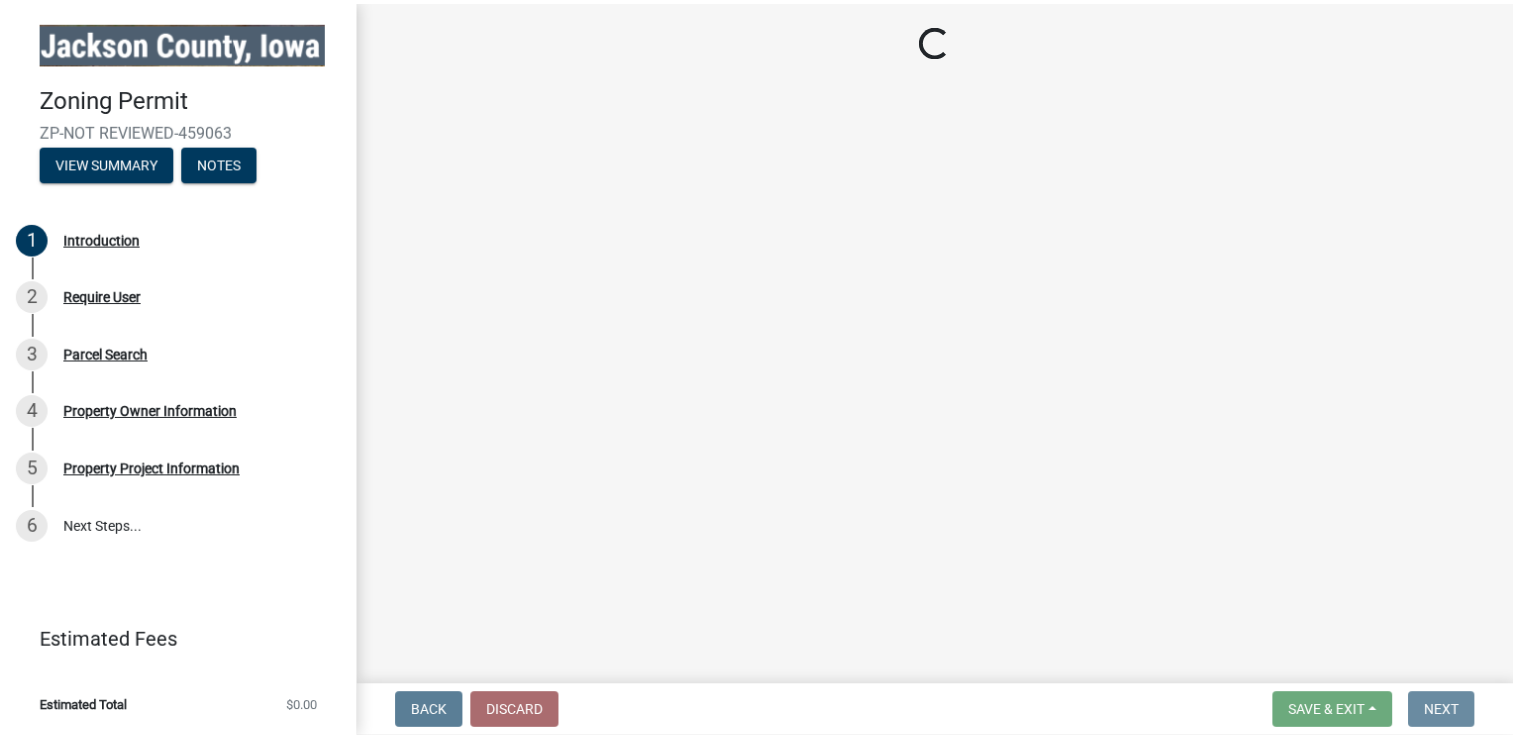 scroll, scrollTop: 0, scrollLeft: 0, axis: both 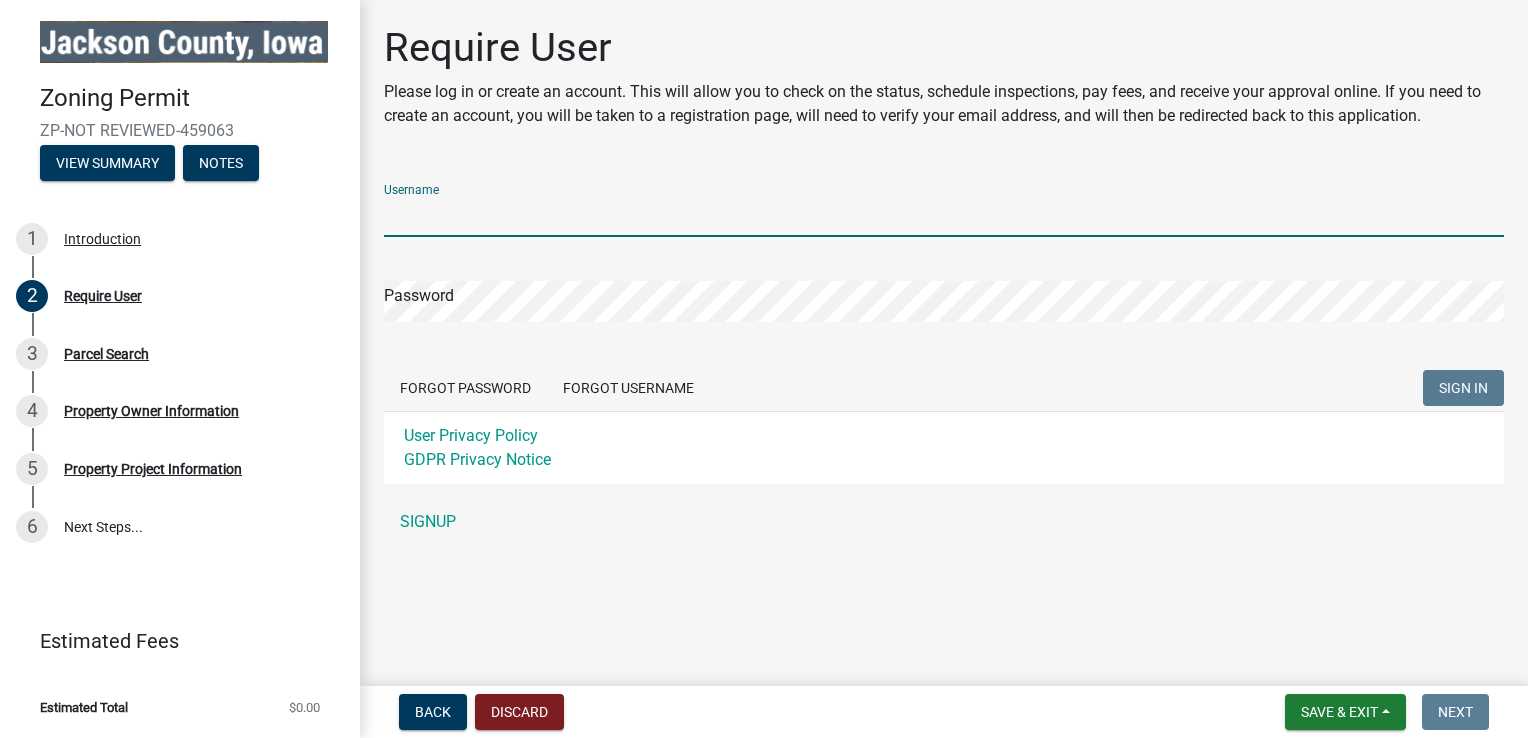 click on "Username" at bounding box center [944, 216] 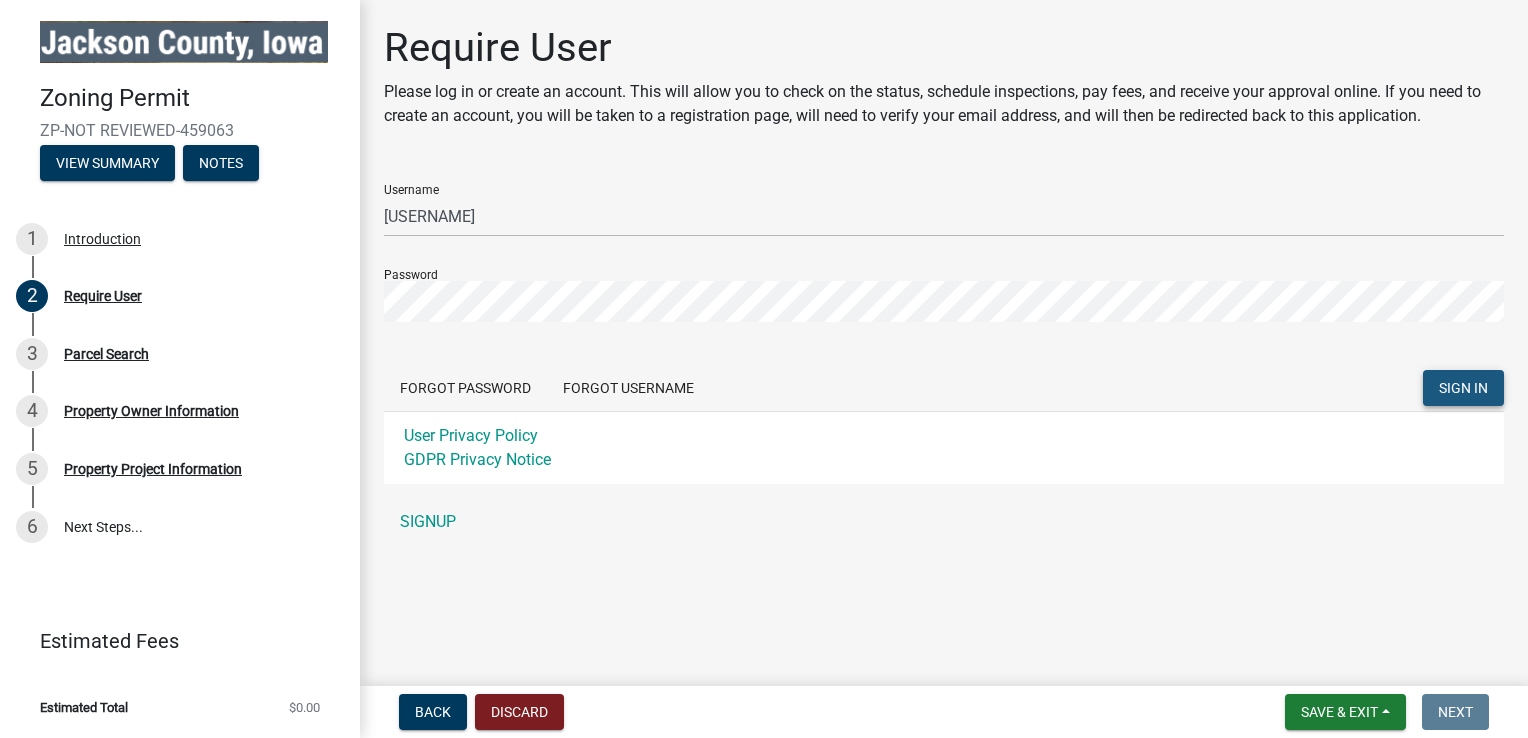 click on "SIGN IN" 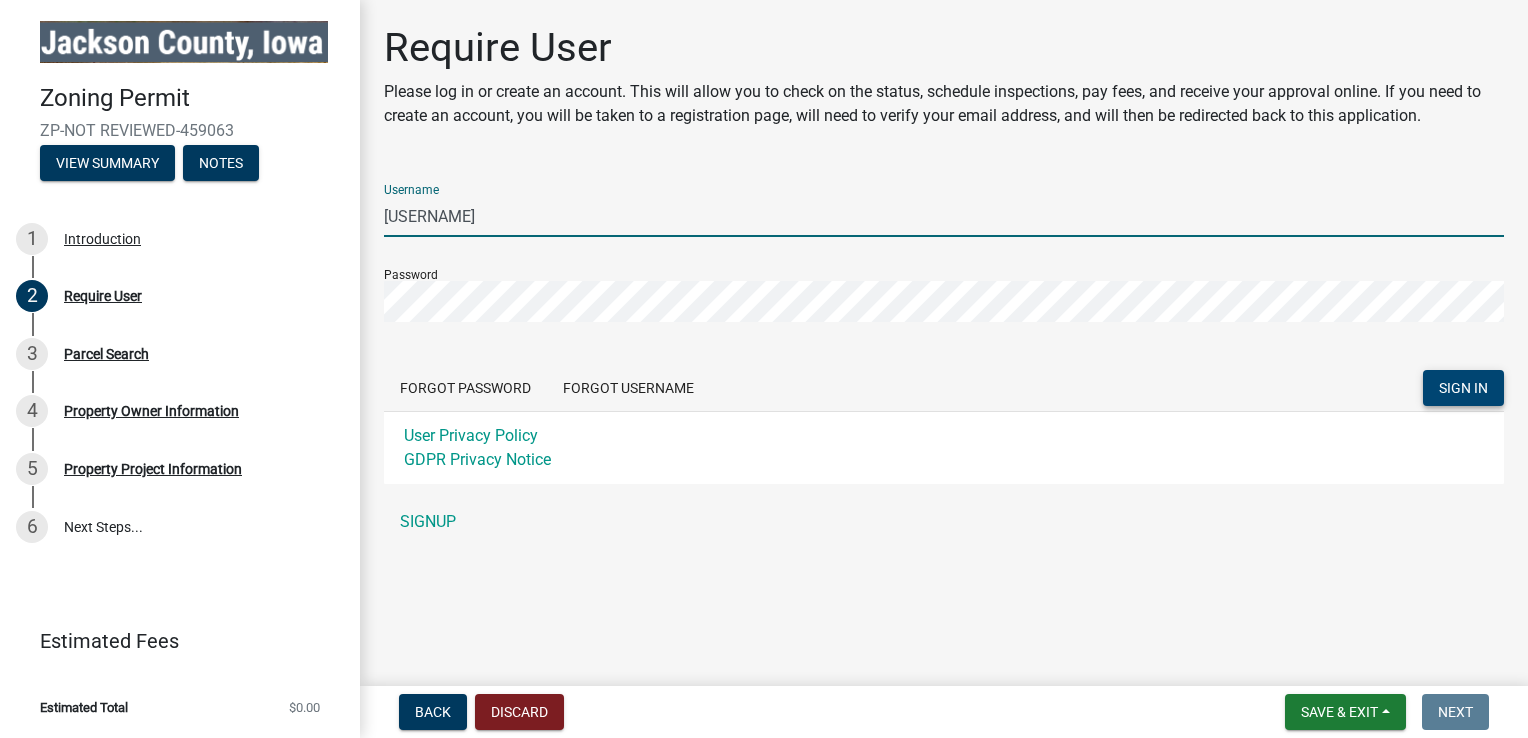 click on "[USERNAME]" at bounding box center [944, 216] 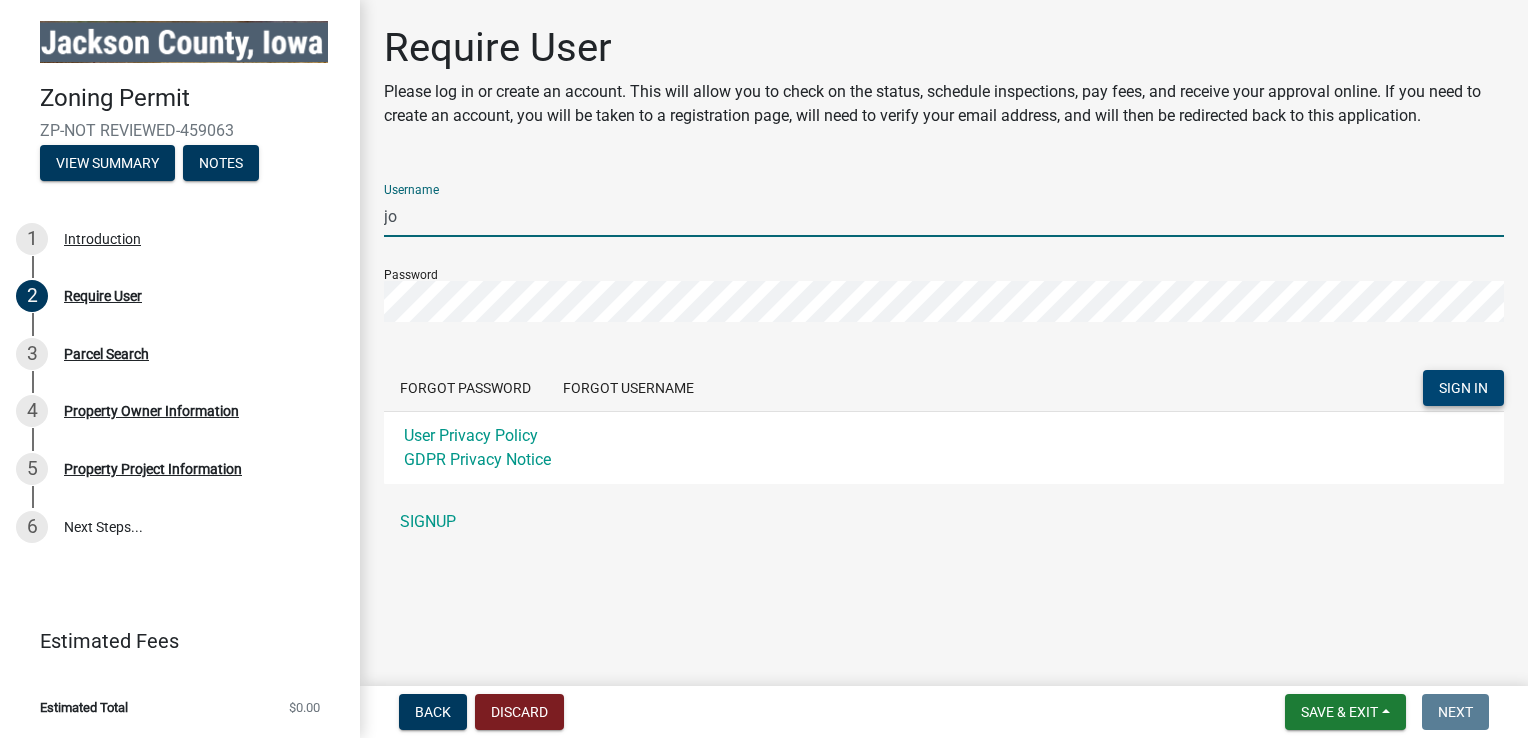 type on "j" 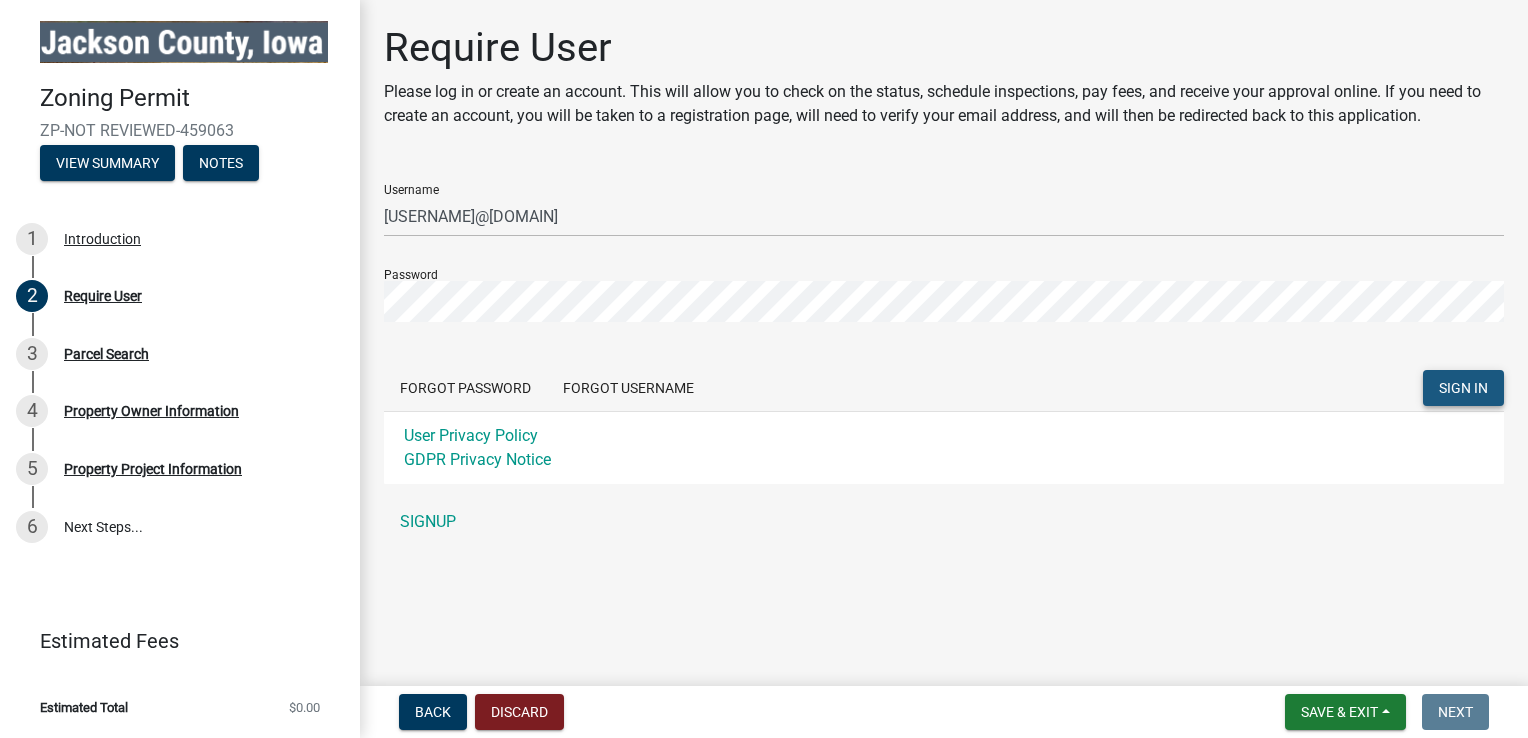 click on "SIGN IN" 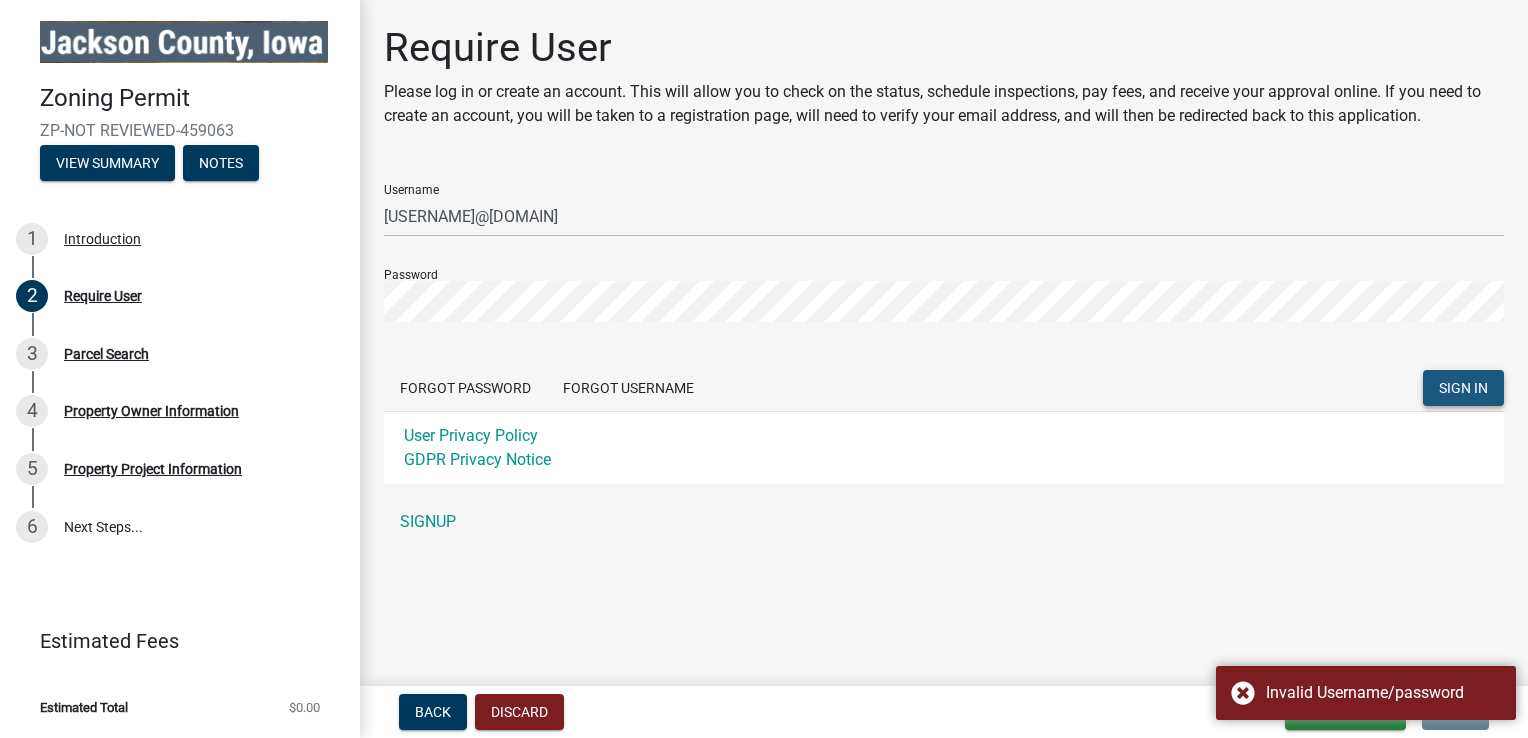 click on "SIGN IN" 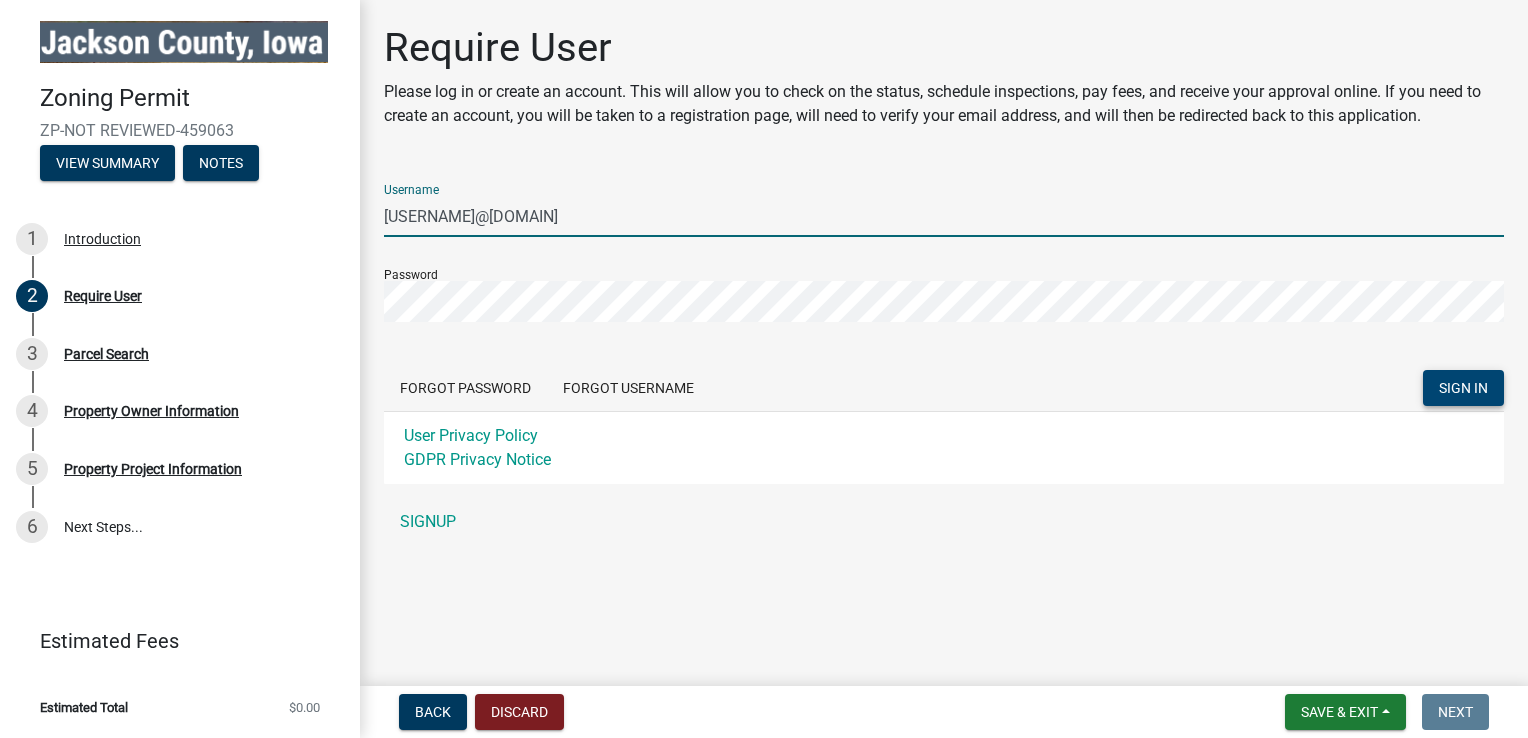 click on "[USERNAME]@[DOMAIN]" at bounding box center (944, 216) 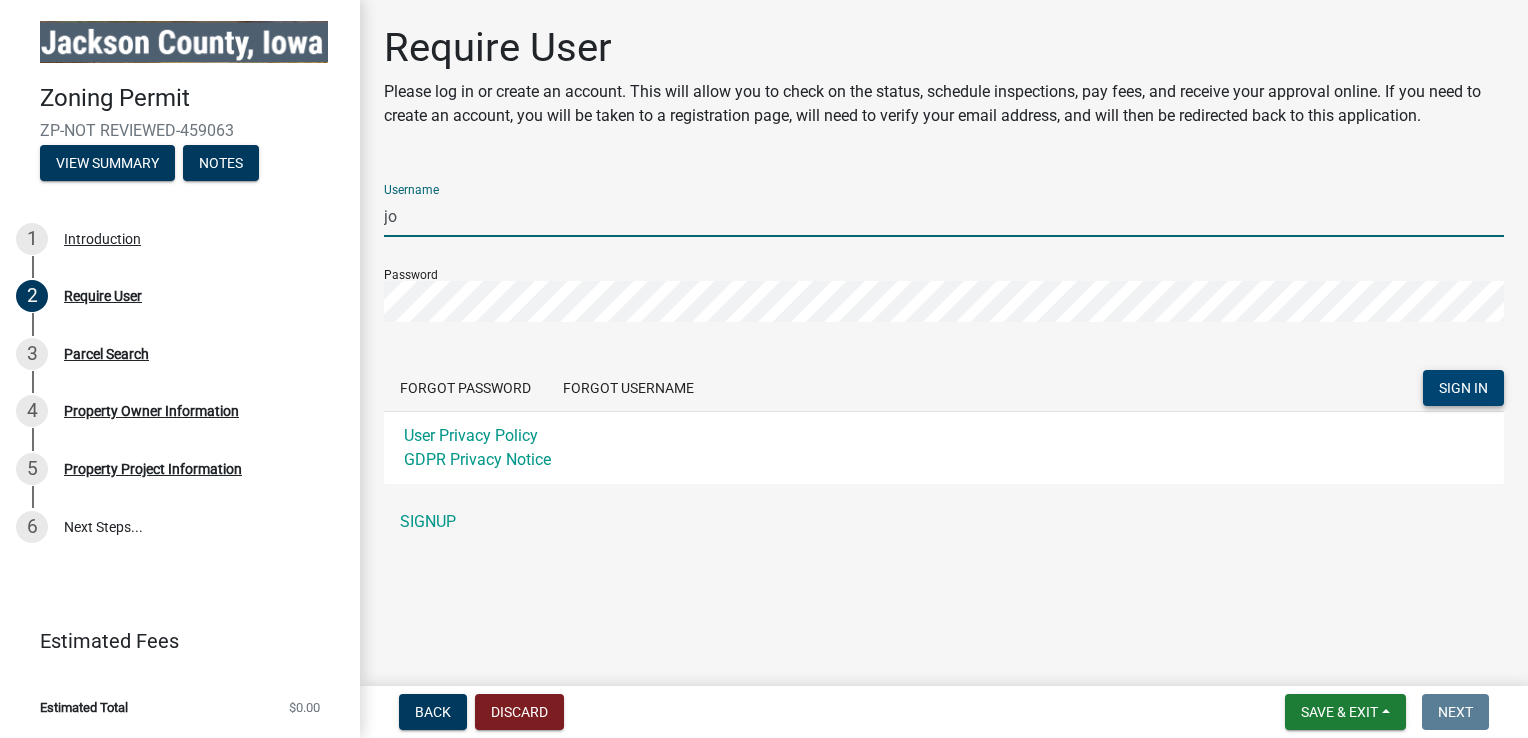 type on "j" 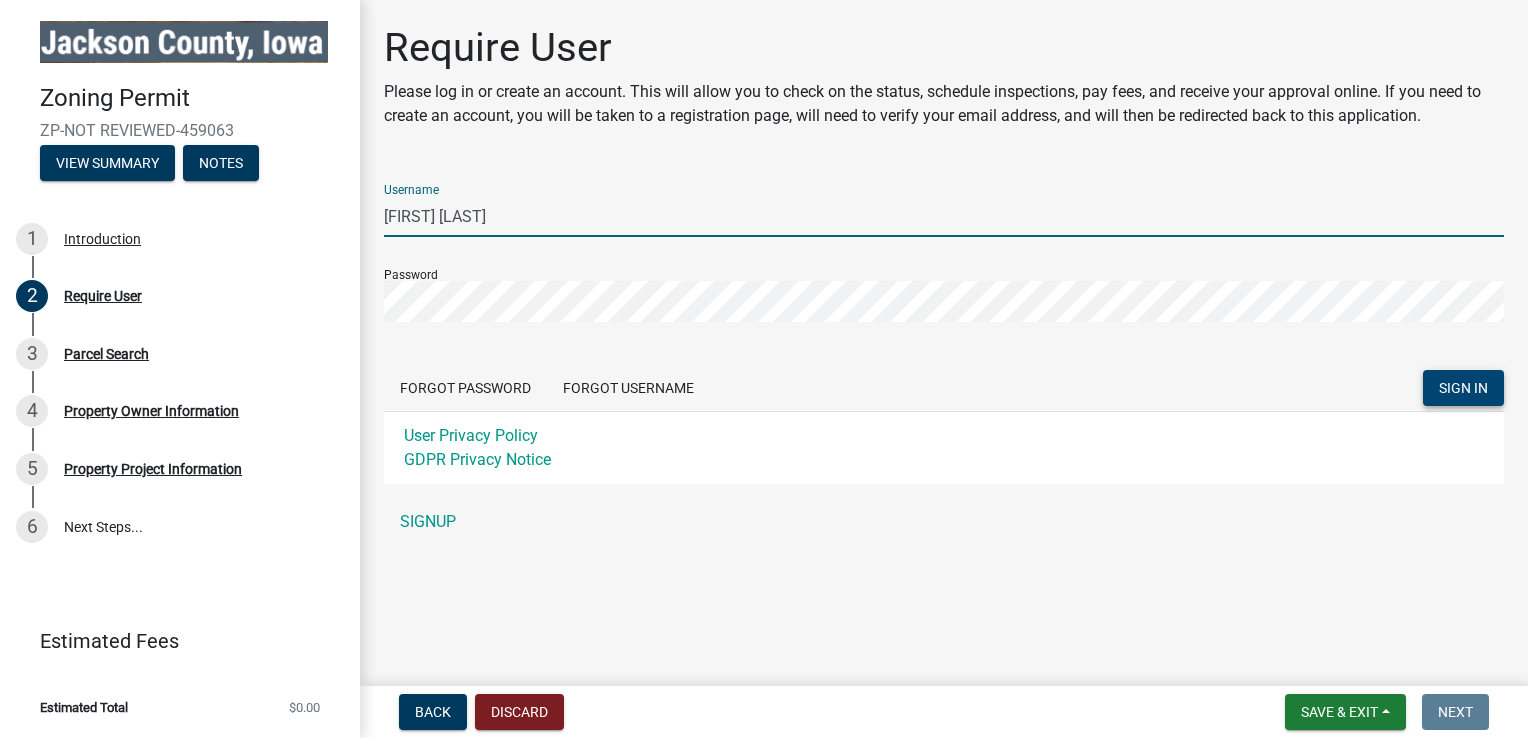 type on "[FIRST] [LAST]" 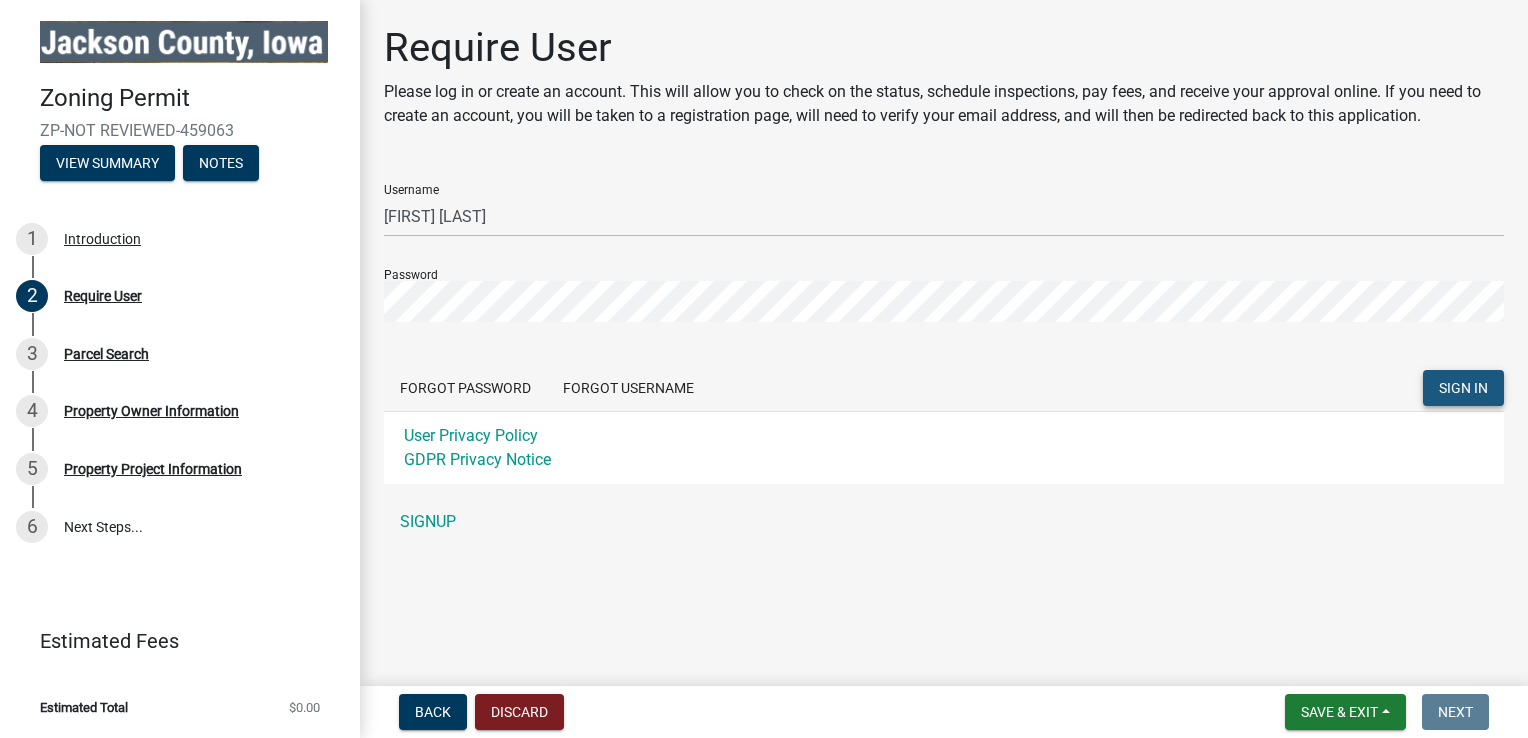 click on "SIGN IN" 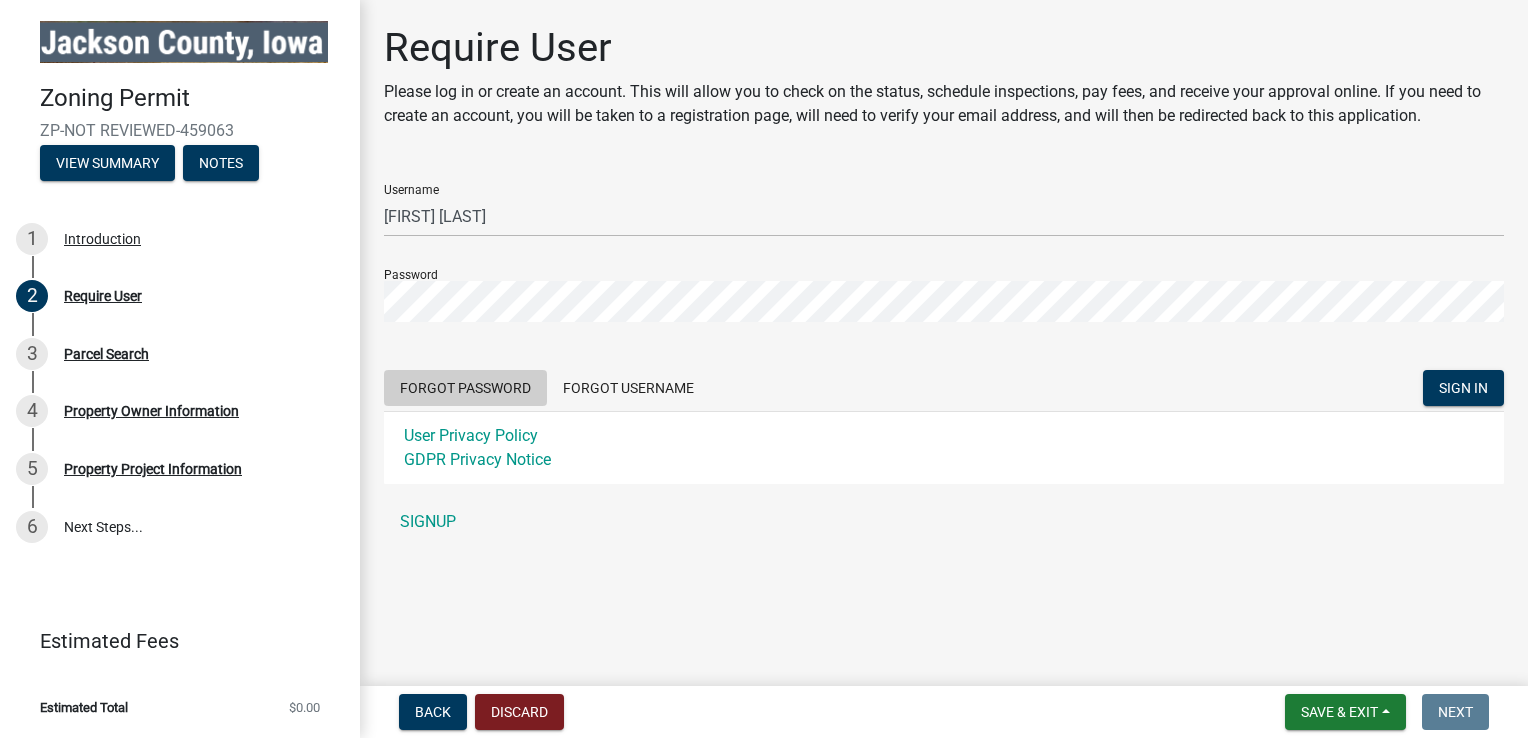 click on "Forgot Password" 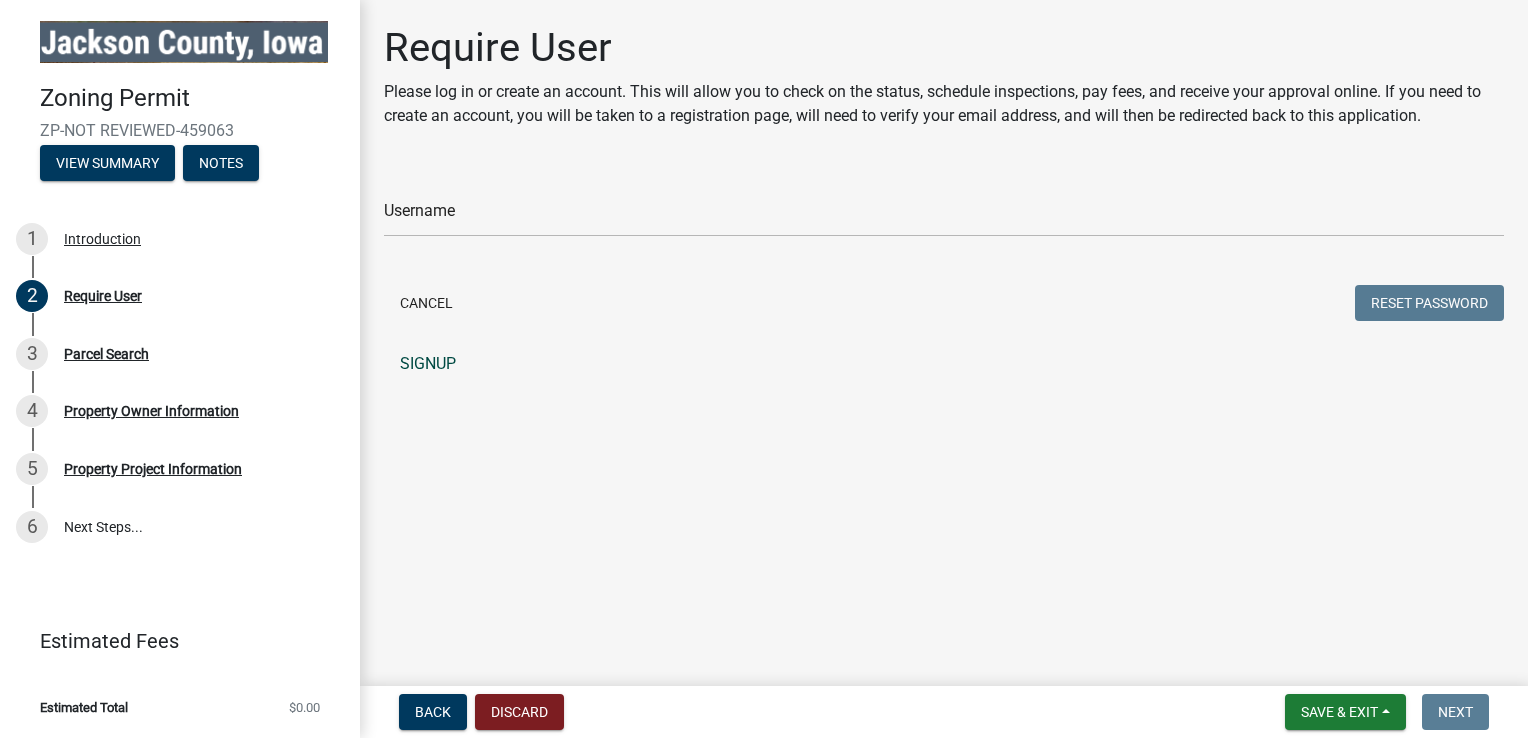 click on "SIGNUP" 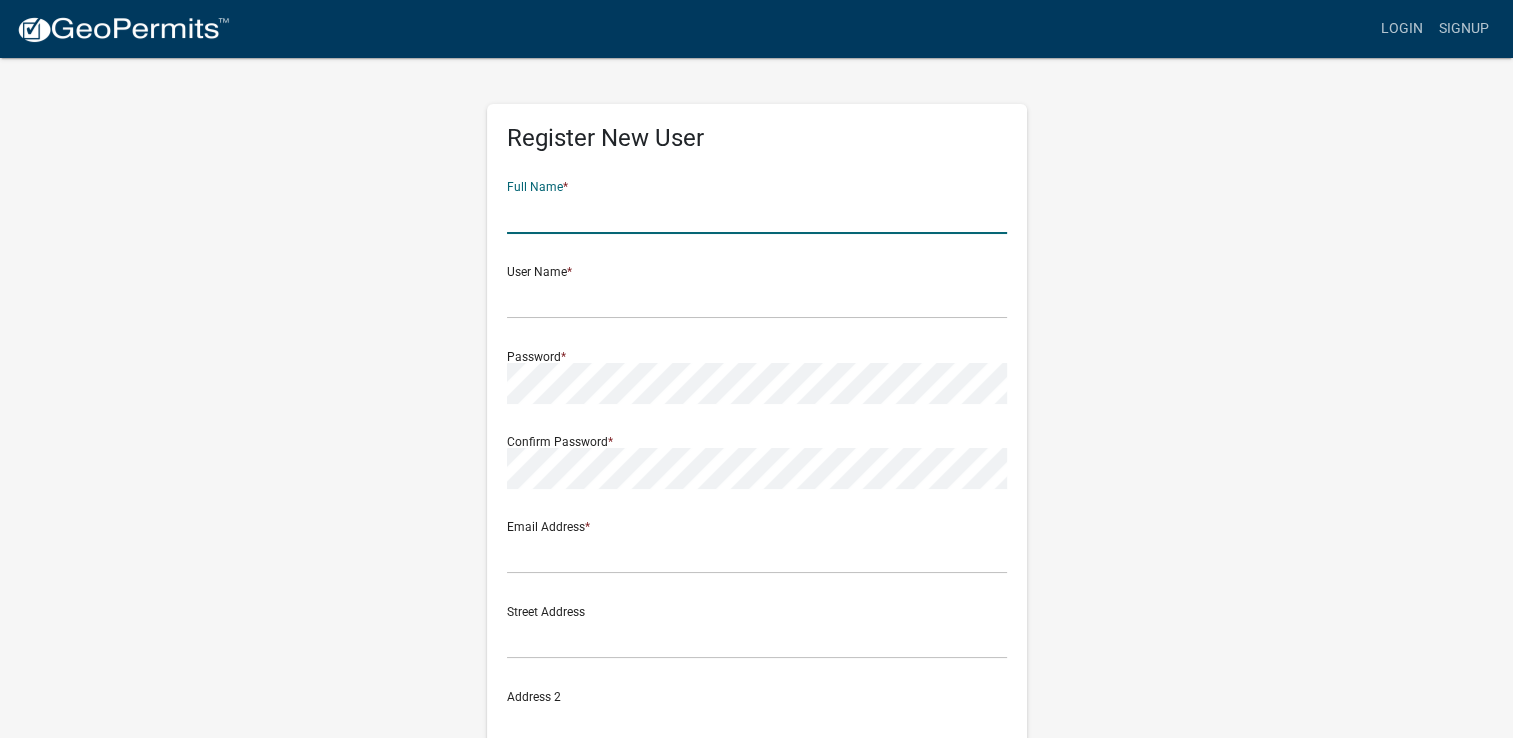 click 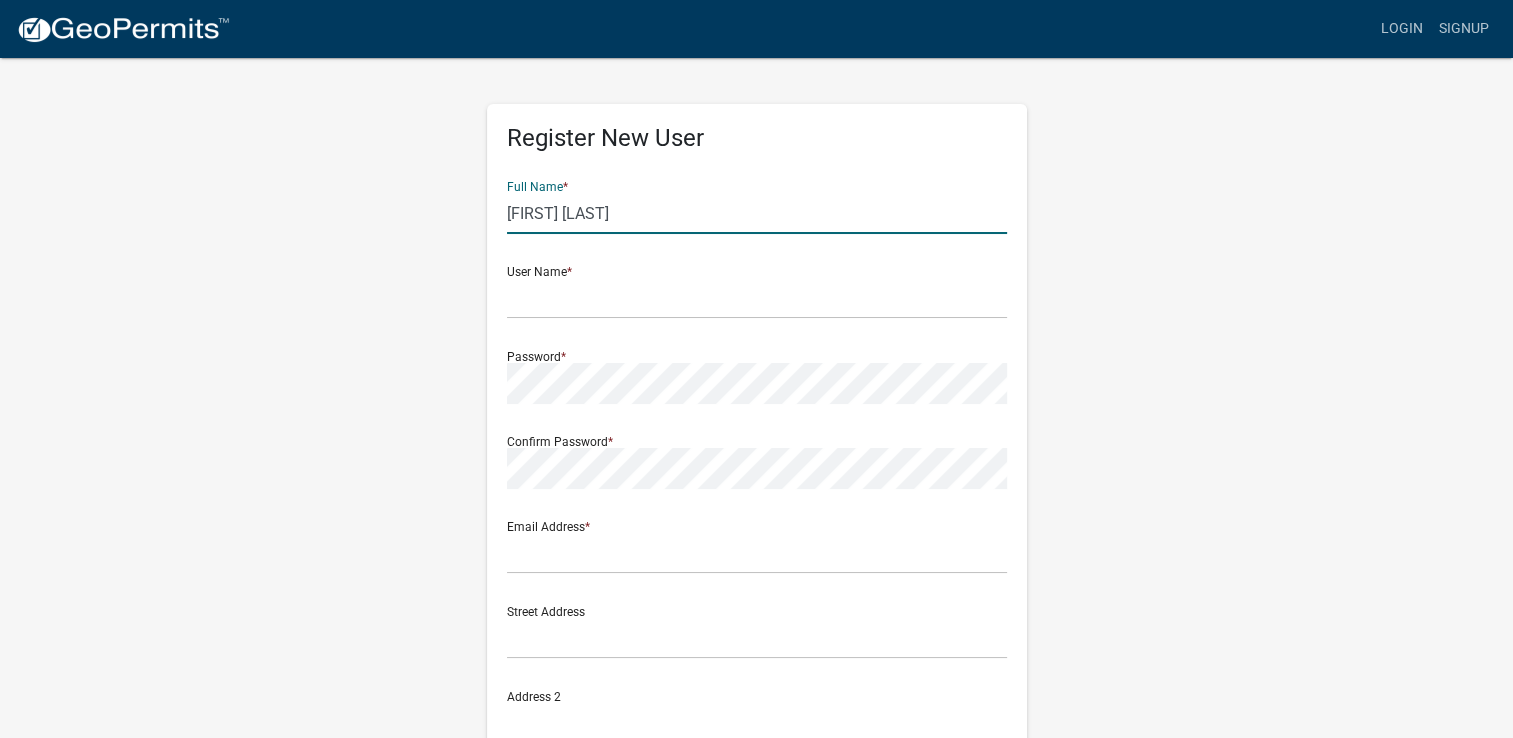 type on "[USERNAME]@[DOMAIN]" 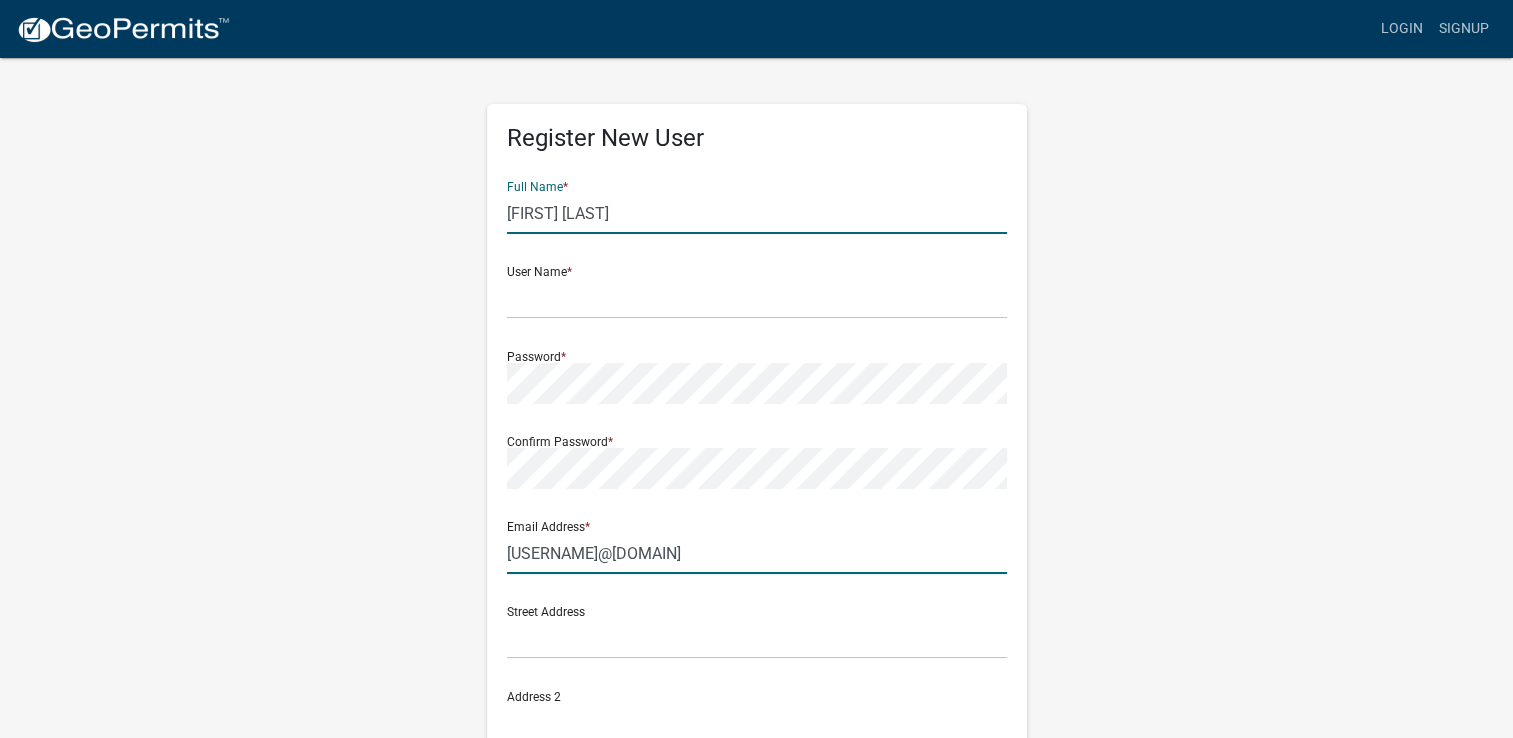 type on "[NUMBER] [STREET]" 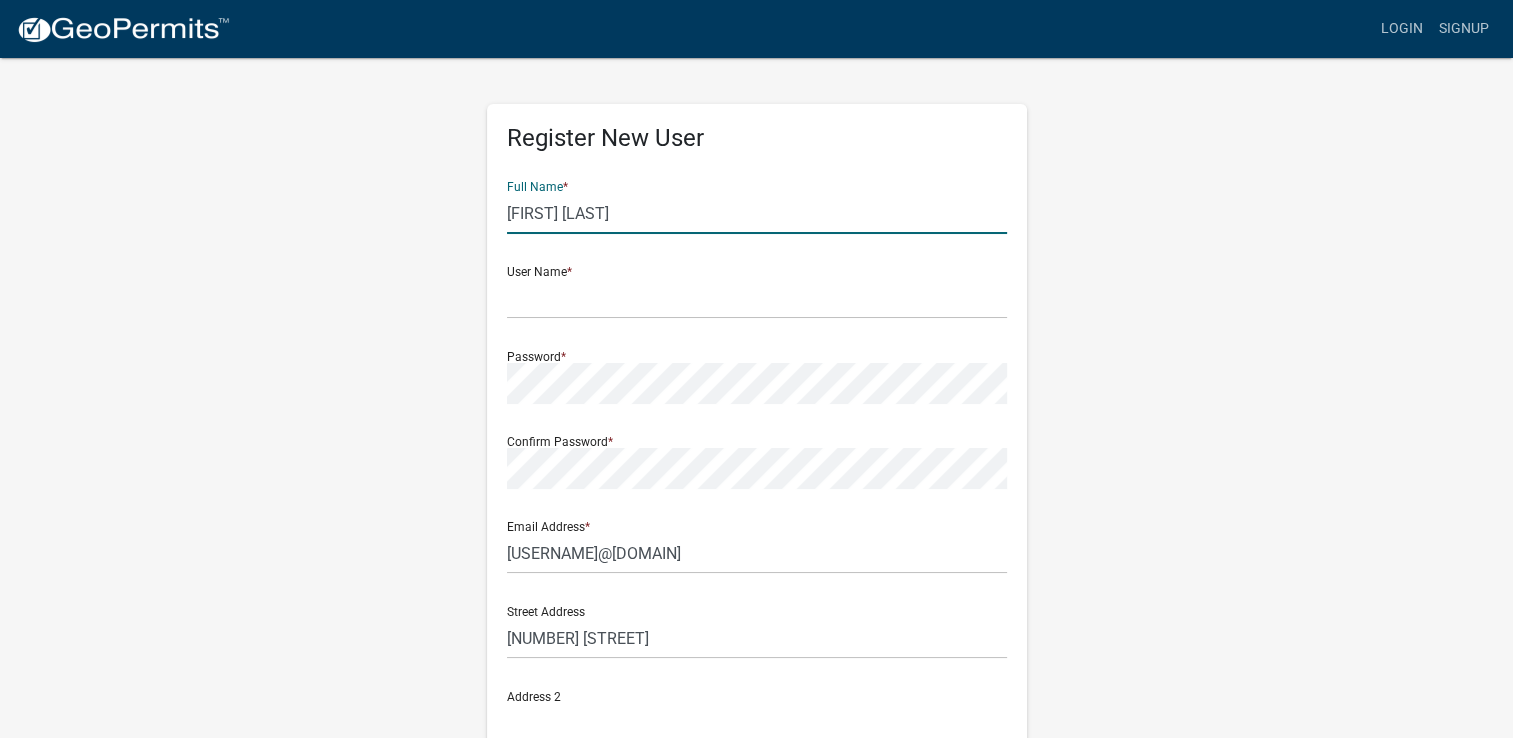 type on "[CITY], [STATE]" 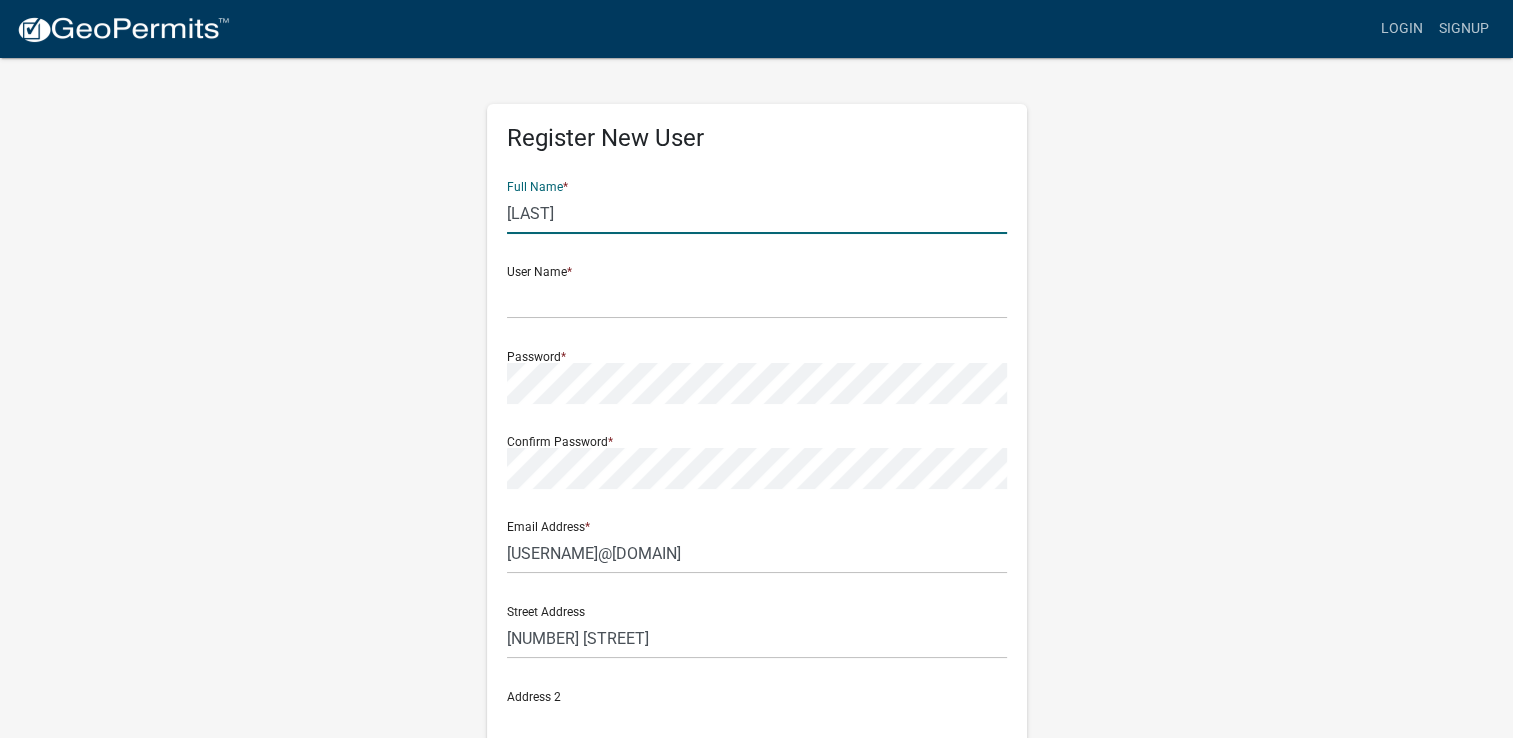 type on "[NUMBER] [STREET]" 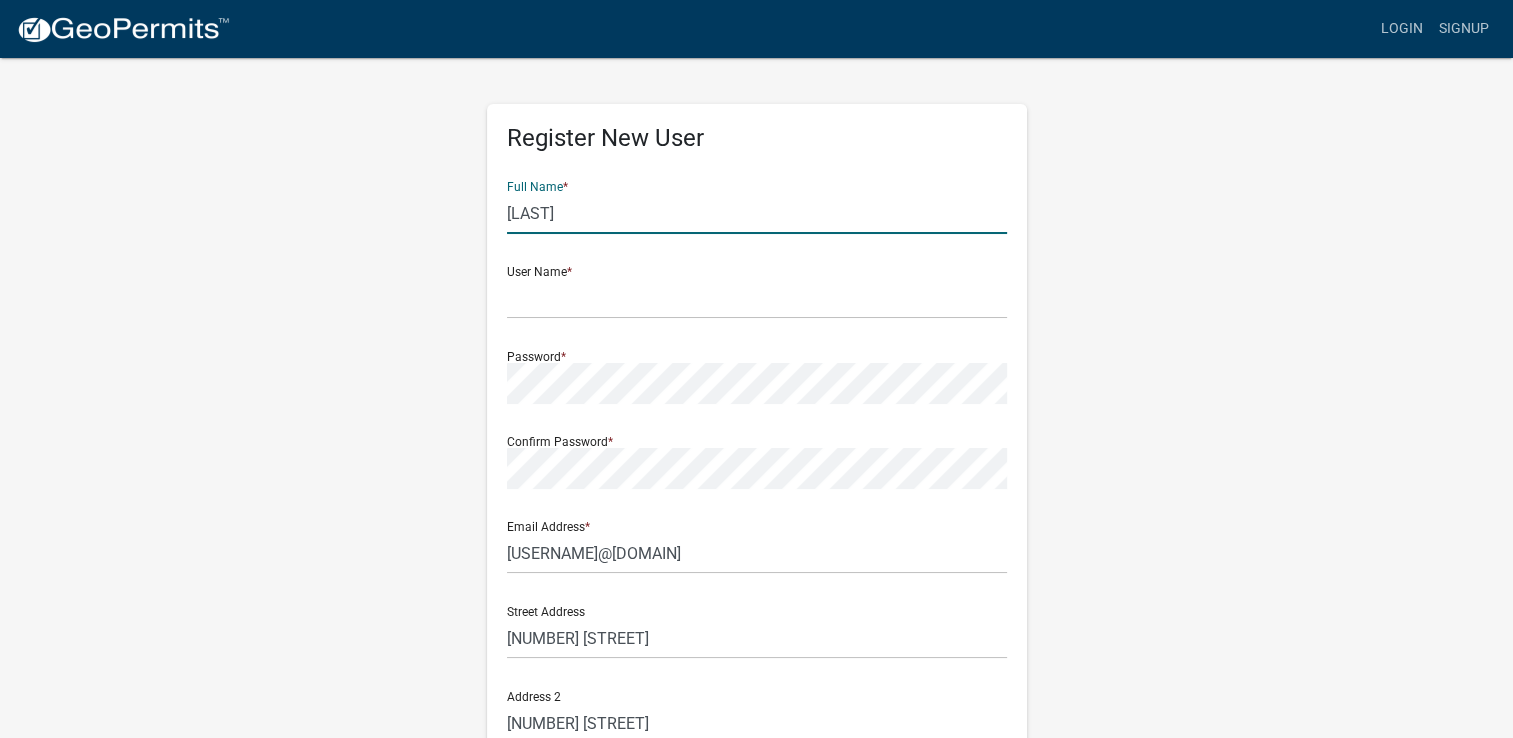 click on "[LAST]" 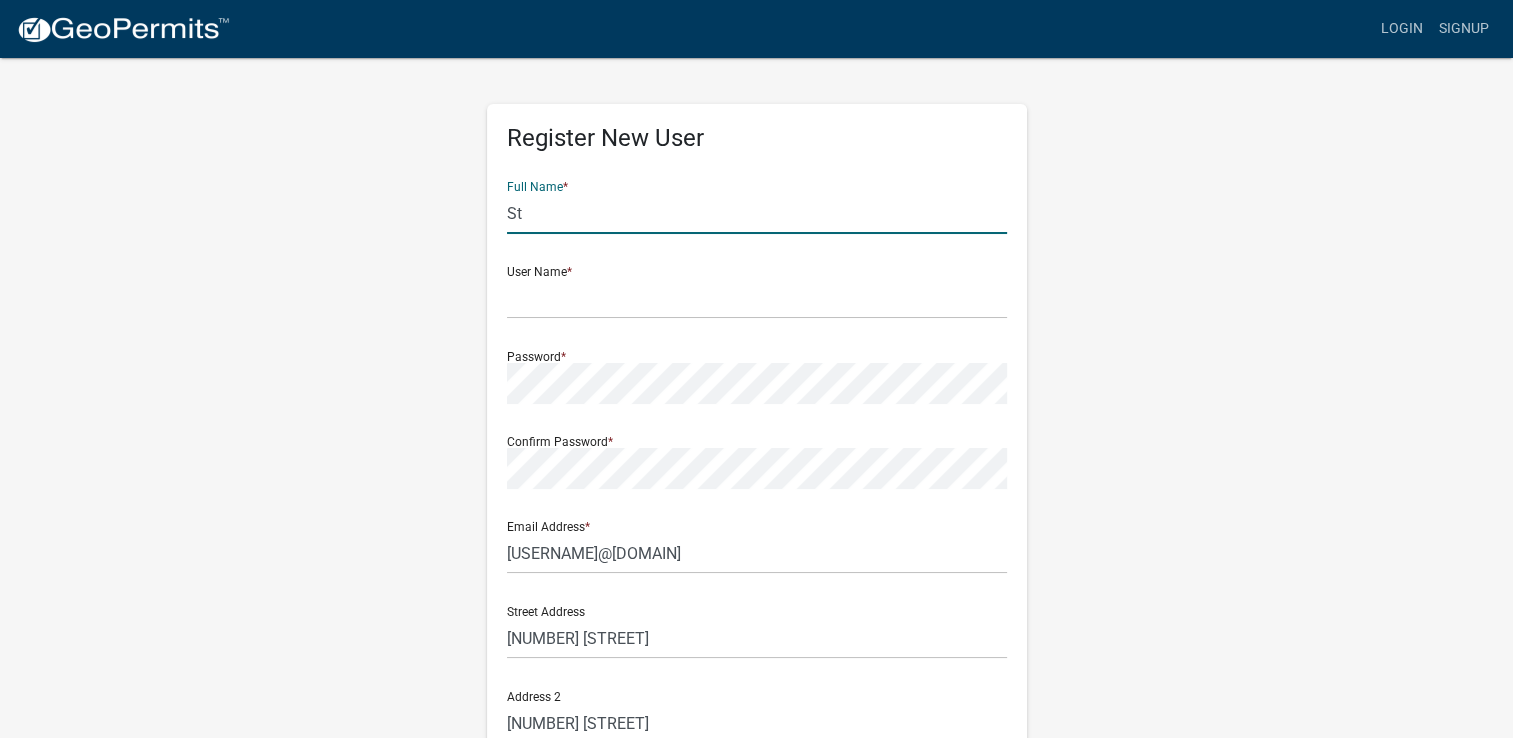type on "S" 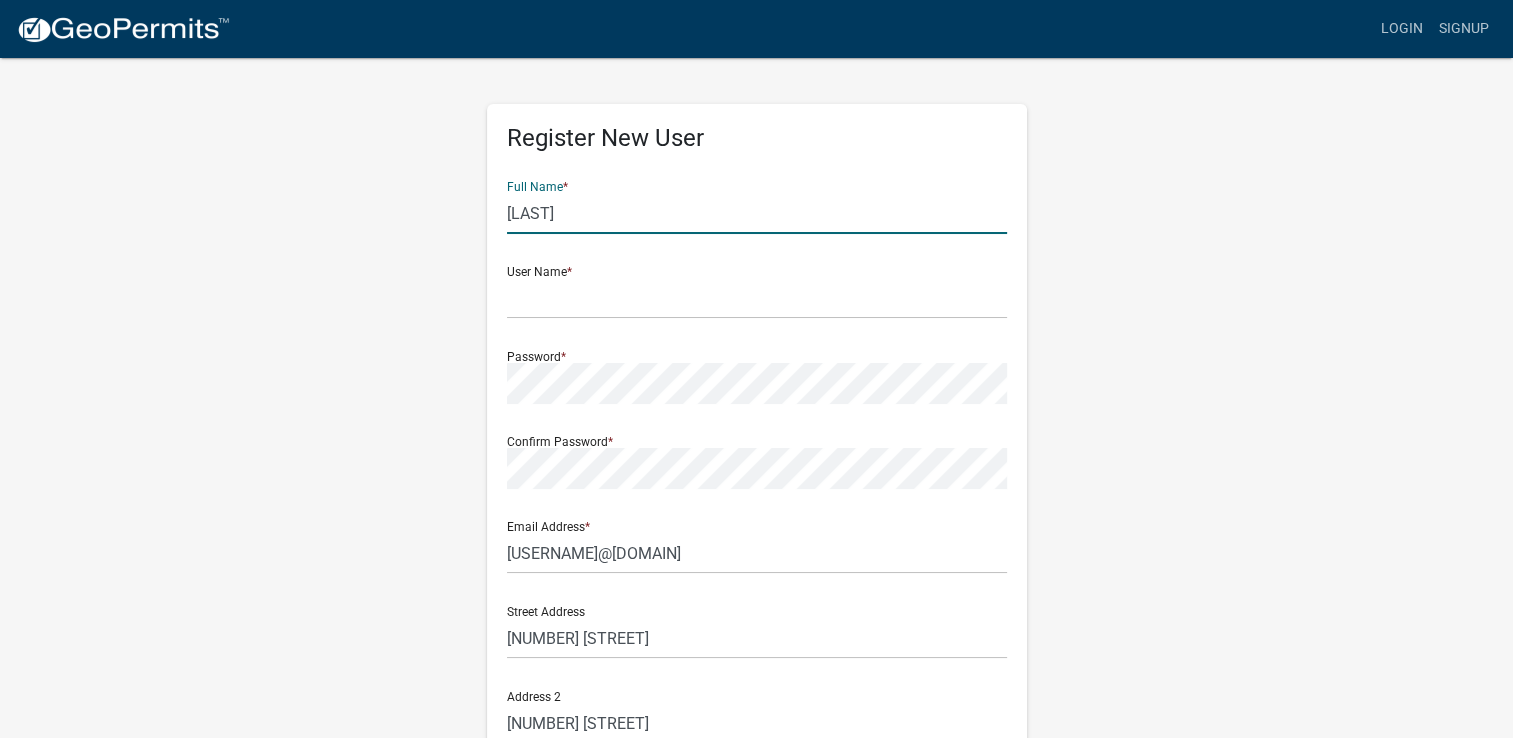 click on "[LAST]" 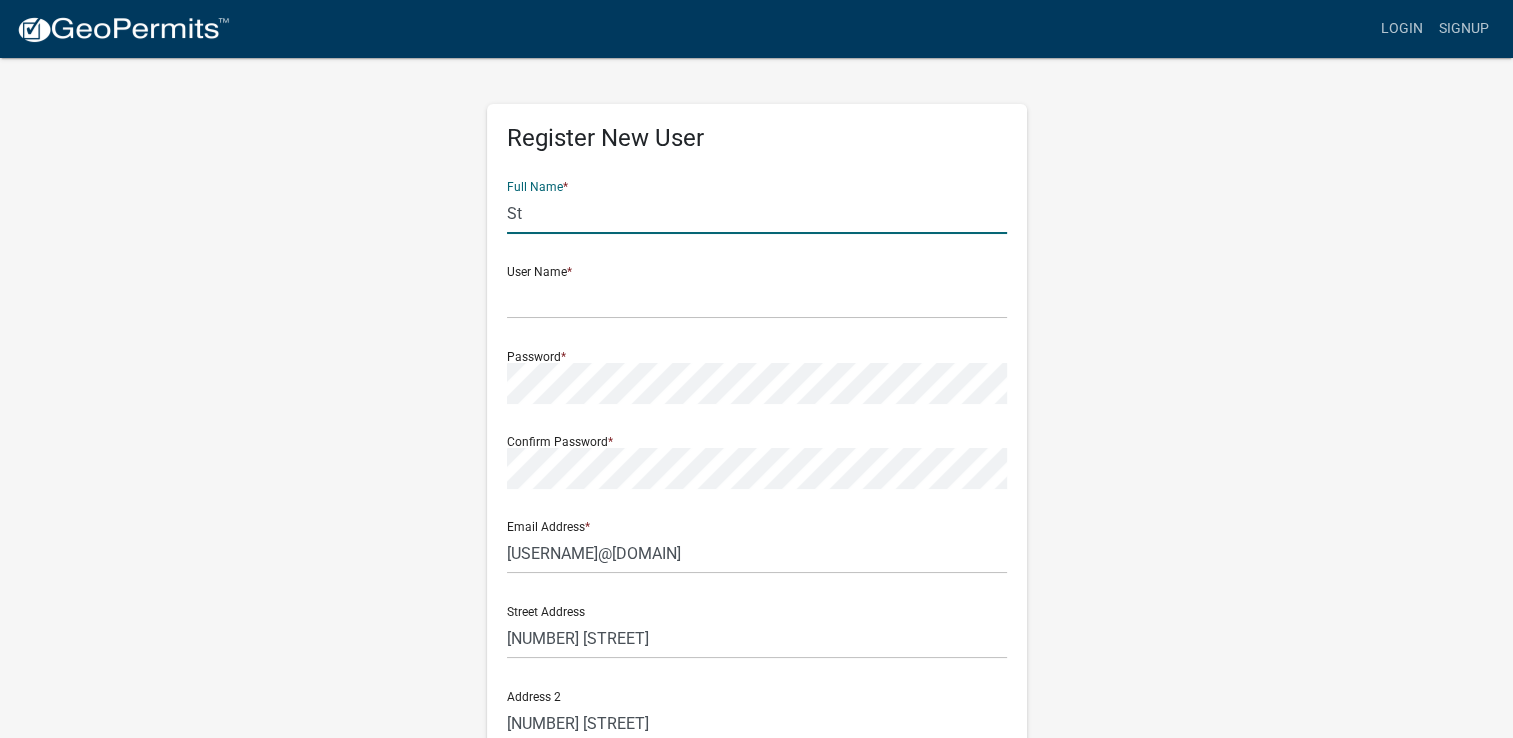 type on "S" 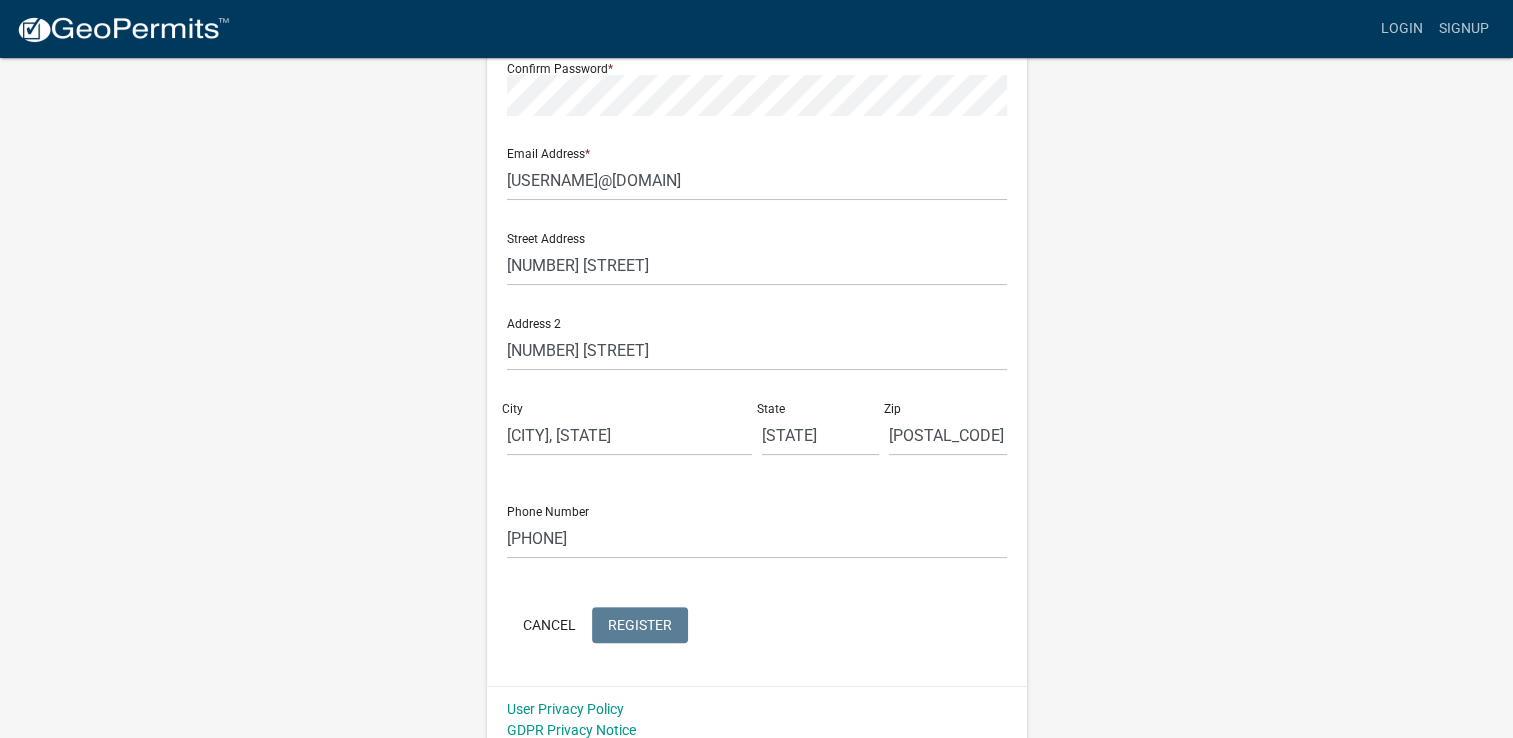scroll, scrollTop: 387, scrollLeft: 0, axis: vertical 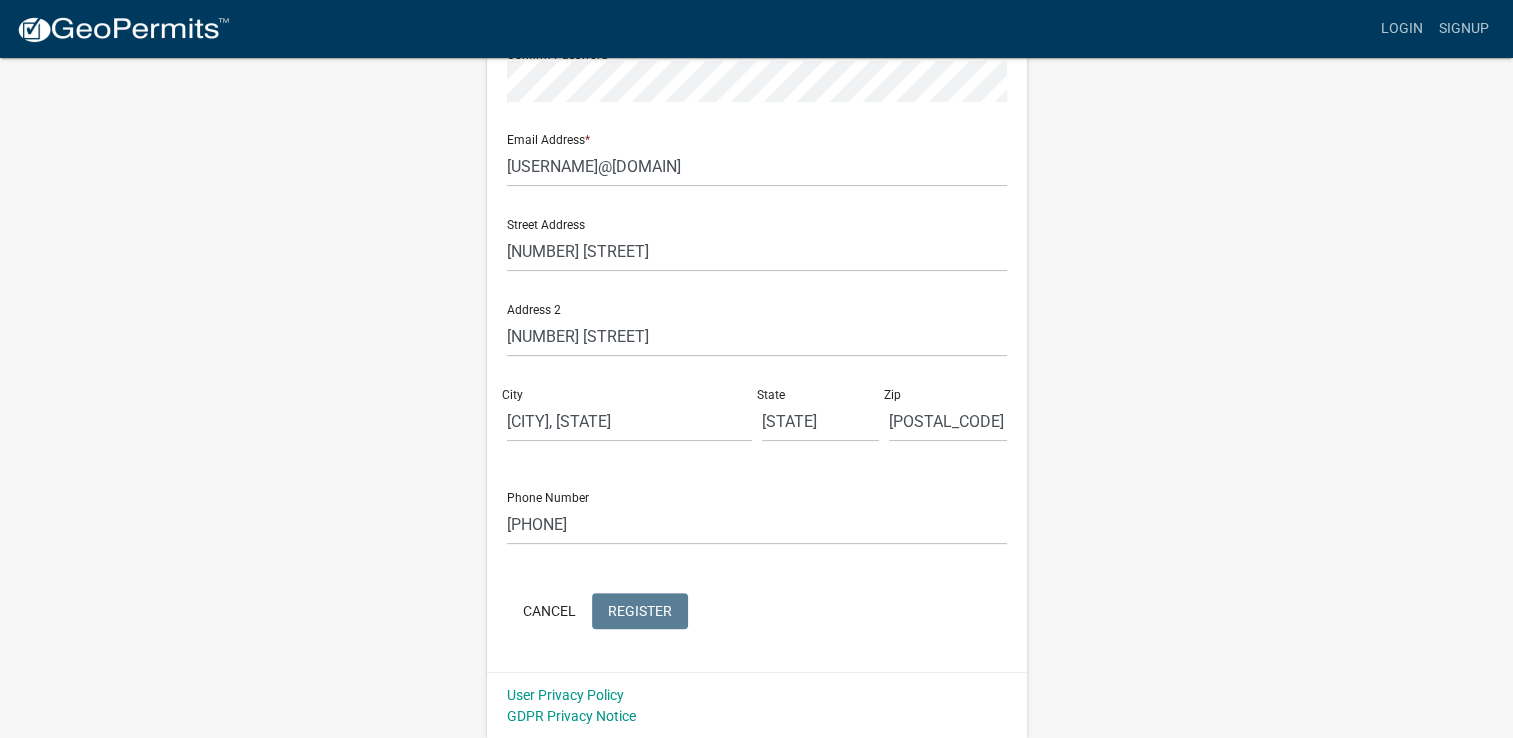 type 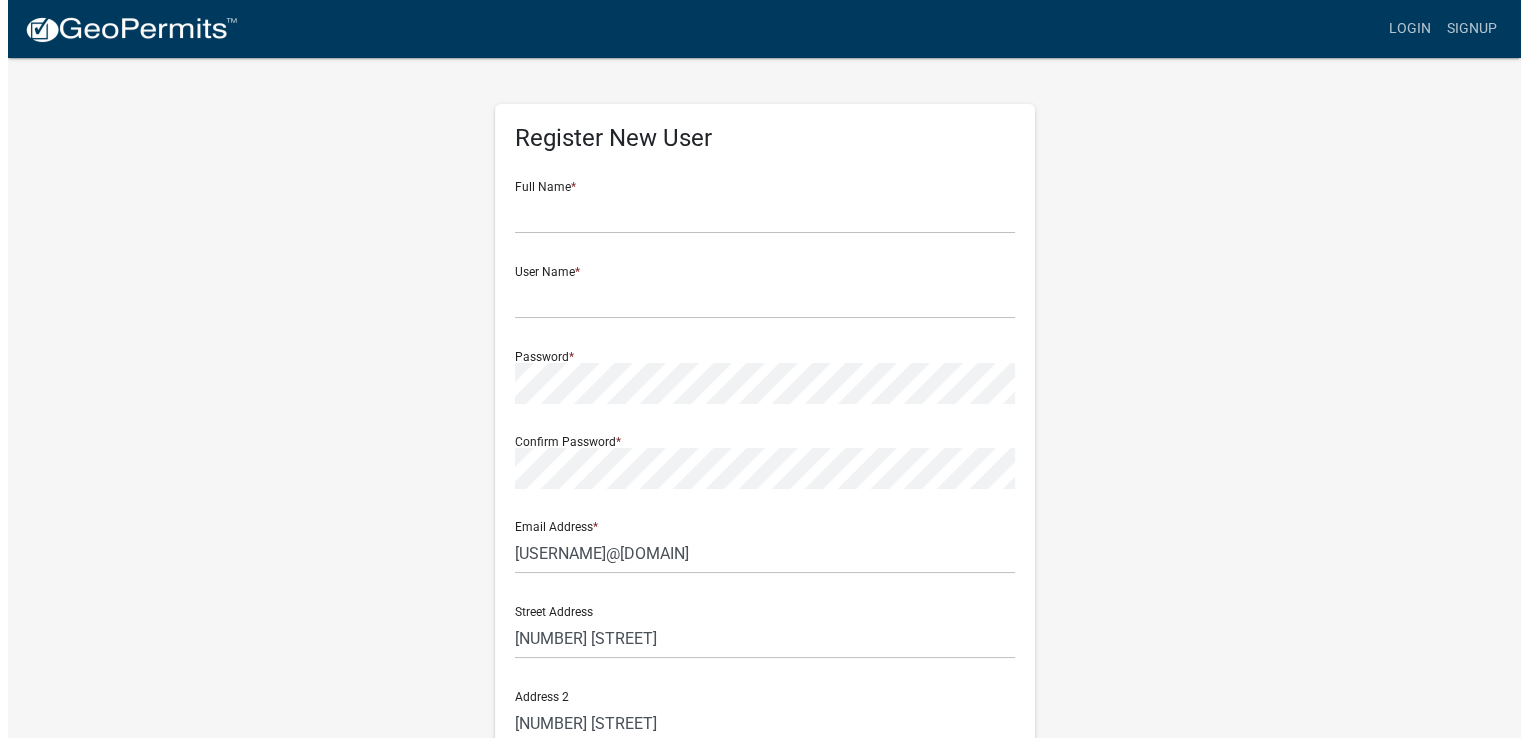 scroll, scrollTop: 0, scrollLeft: 0, axis: both 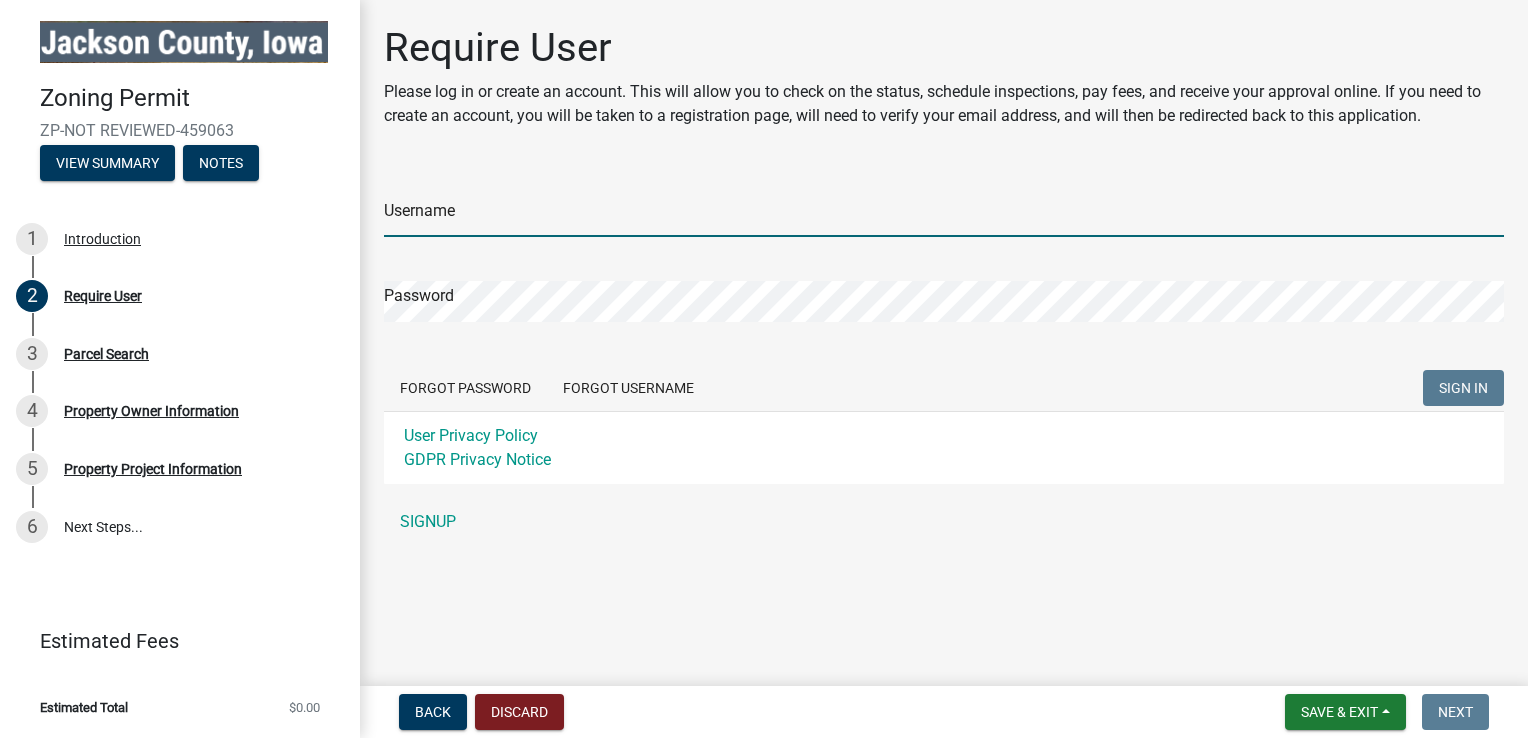 type on "[FIRST] [LAST]" 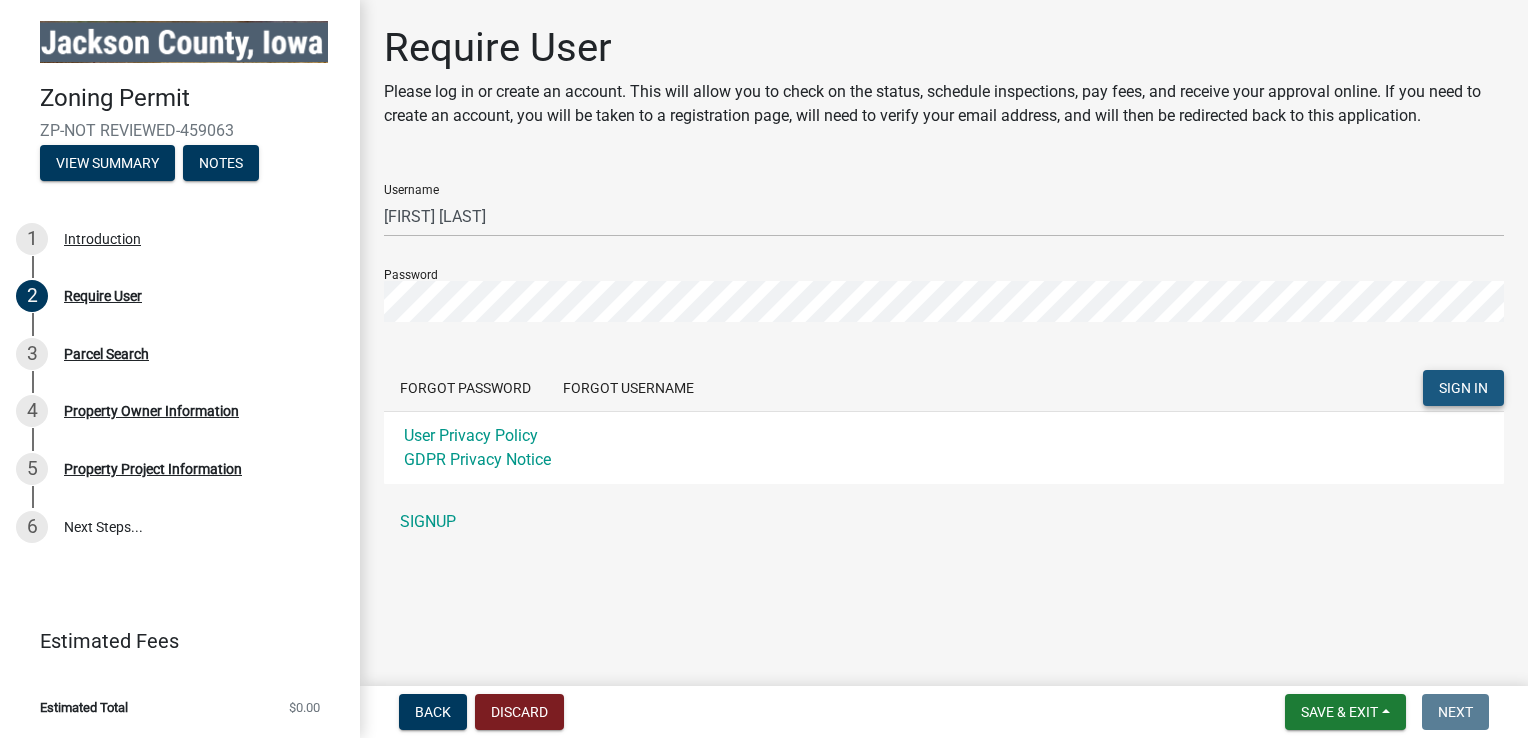 click on "SIGN IN" 